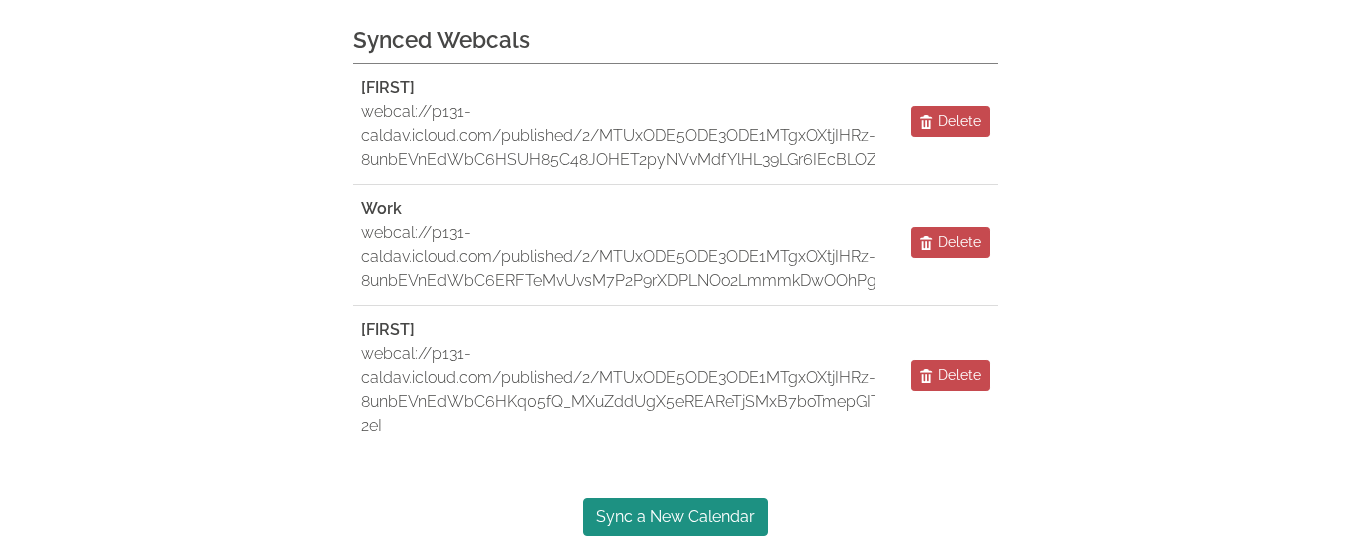 scroll, scrollTop: 278, scrollLeft: 0, axis: vertical 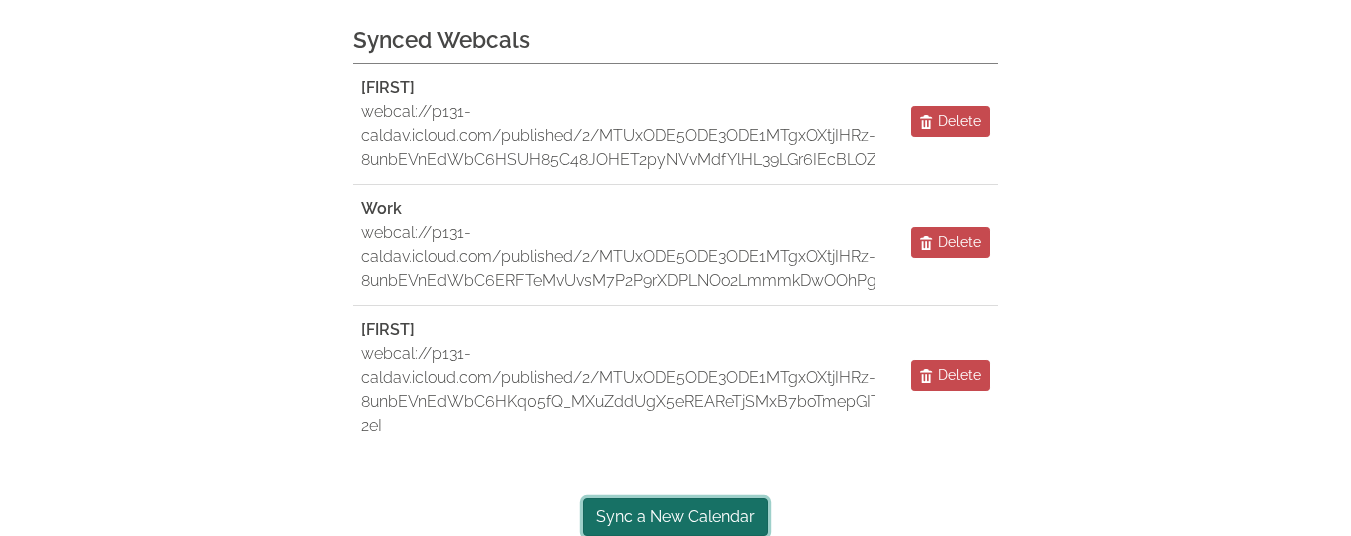 click on "Sync a New Calendar" at bounding box center (675, 517) 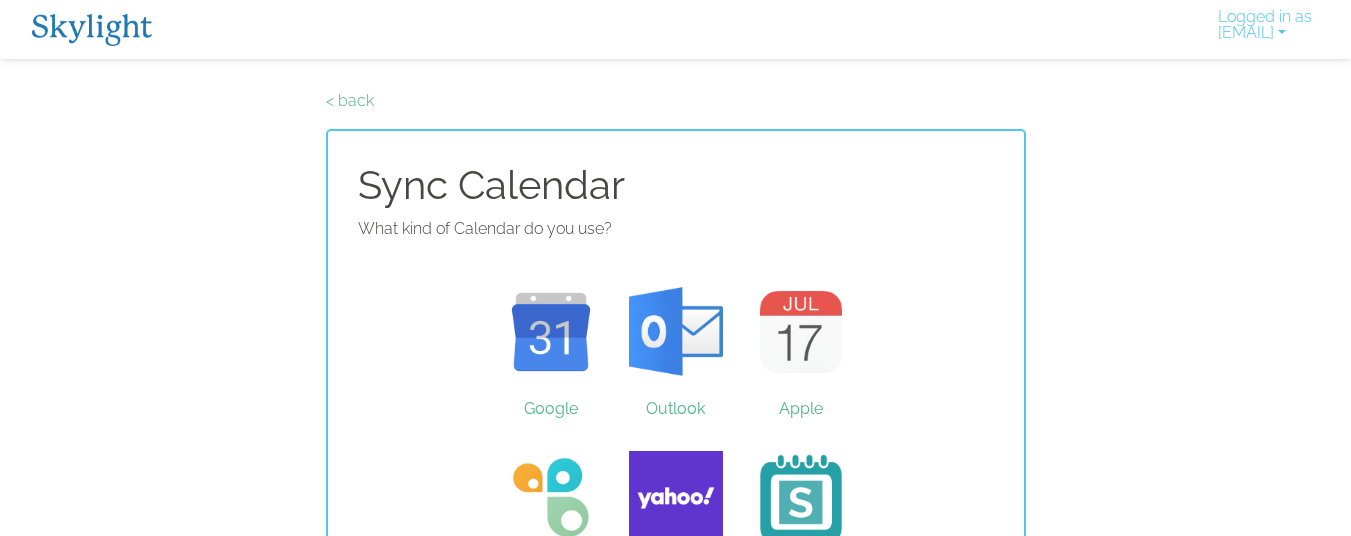 scroll, scrollTop: 0, scrollLeft: 0, axis: both 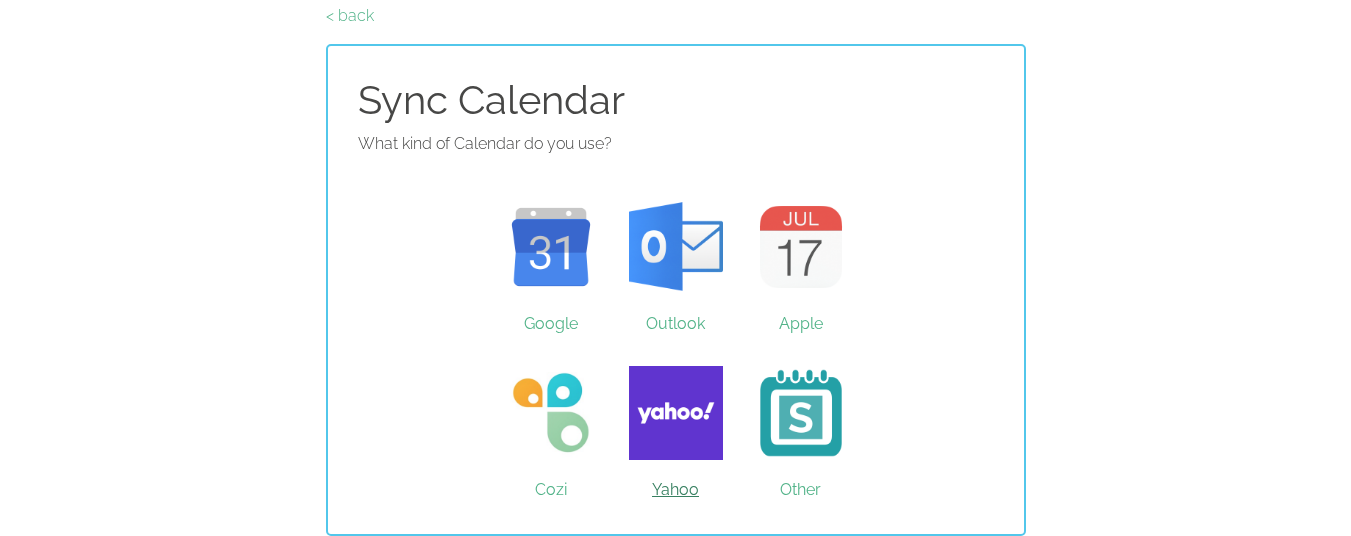 click on "Yahoo" at bounding box center [675, 413] 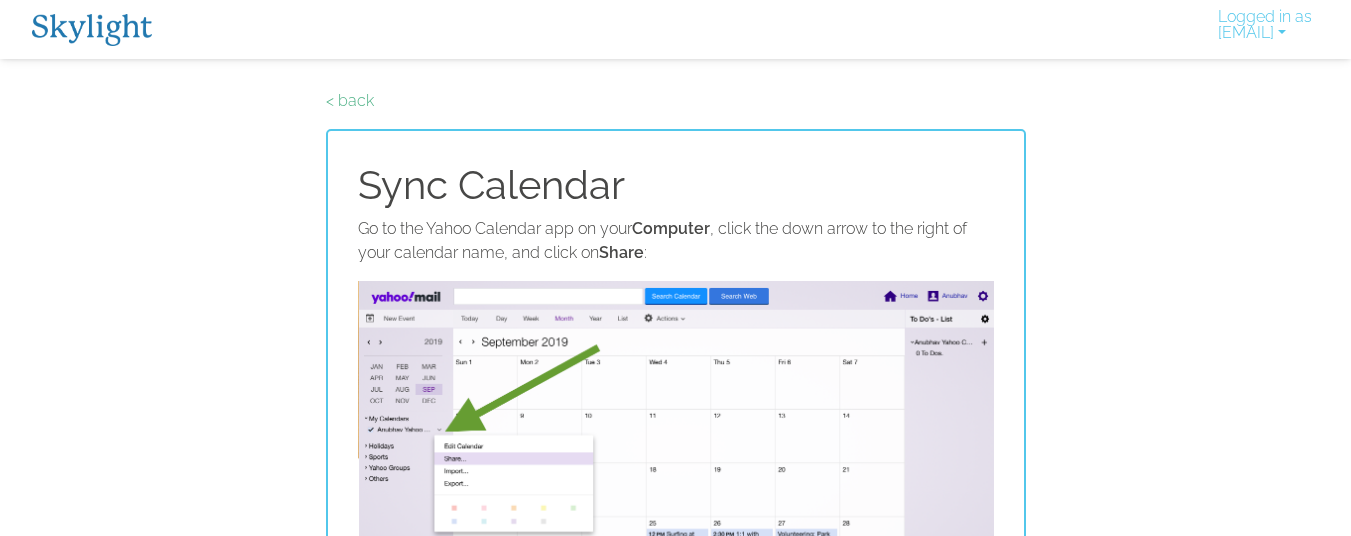 scroll, scrollTop: 146, scrollLeft: 0, axis: vertical 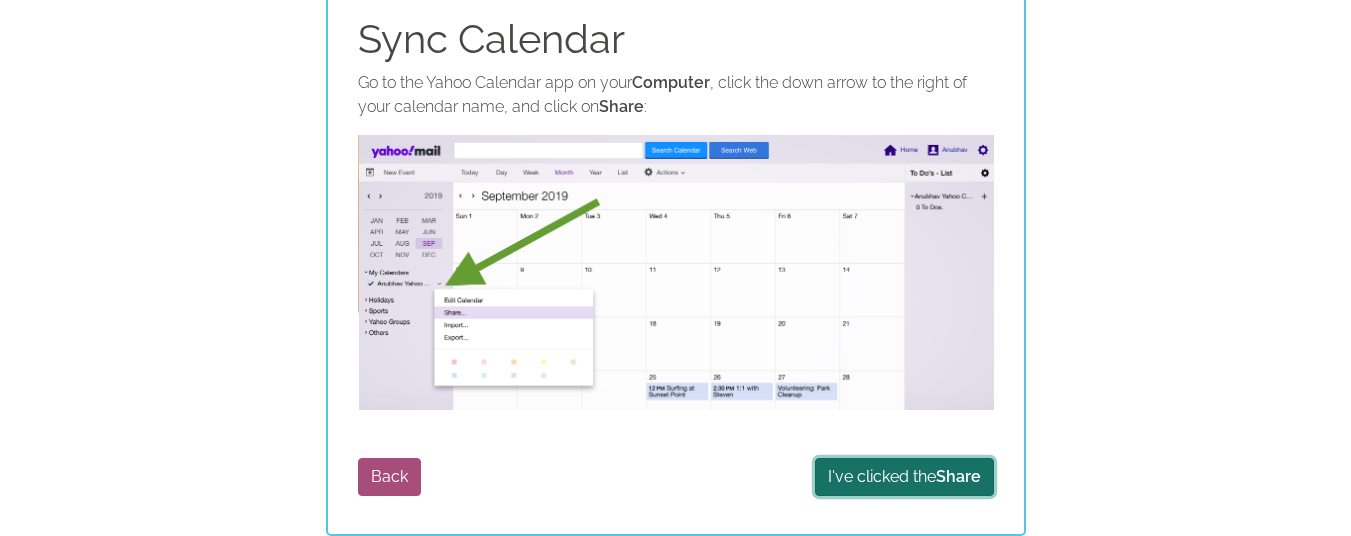 click on "I've clicked the  Share" at bounding box center [904, 477] 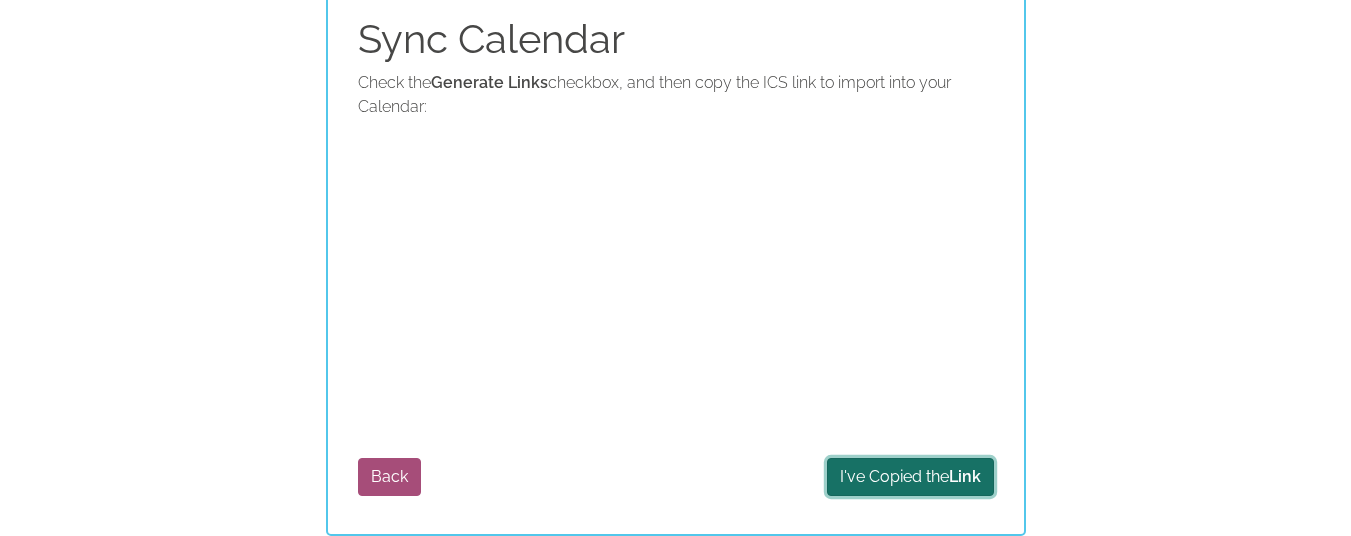 scroll, scrollTop: 0, scrollLeft: 0, axis: both 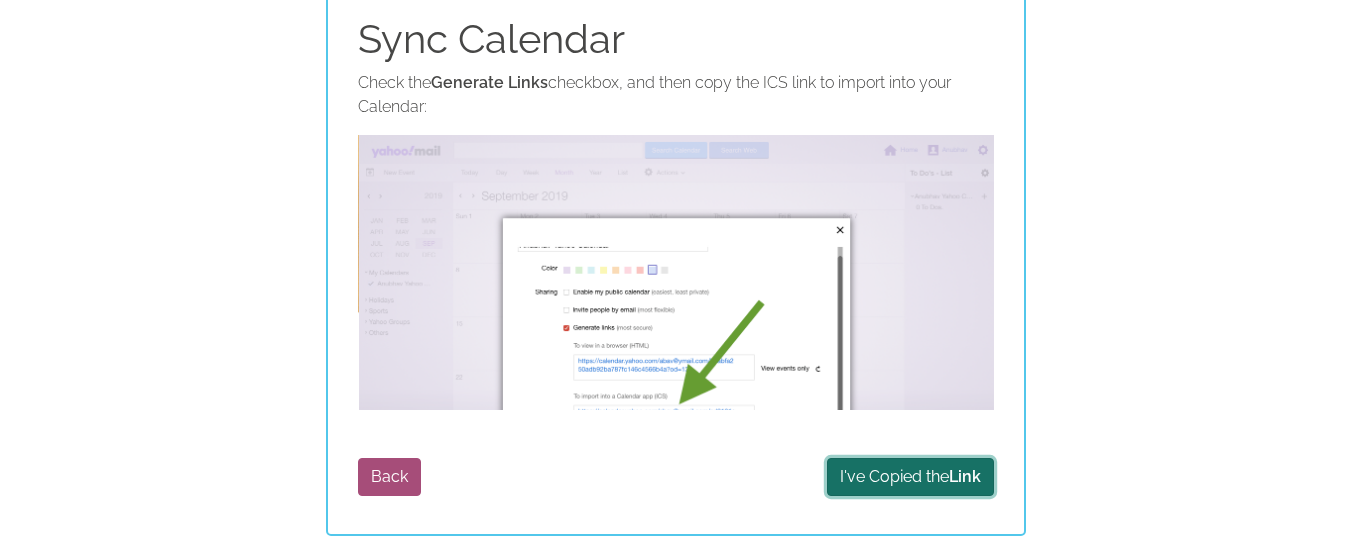 click on "I've Copied the  Link" at bounding box center (910, 477) 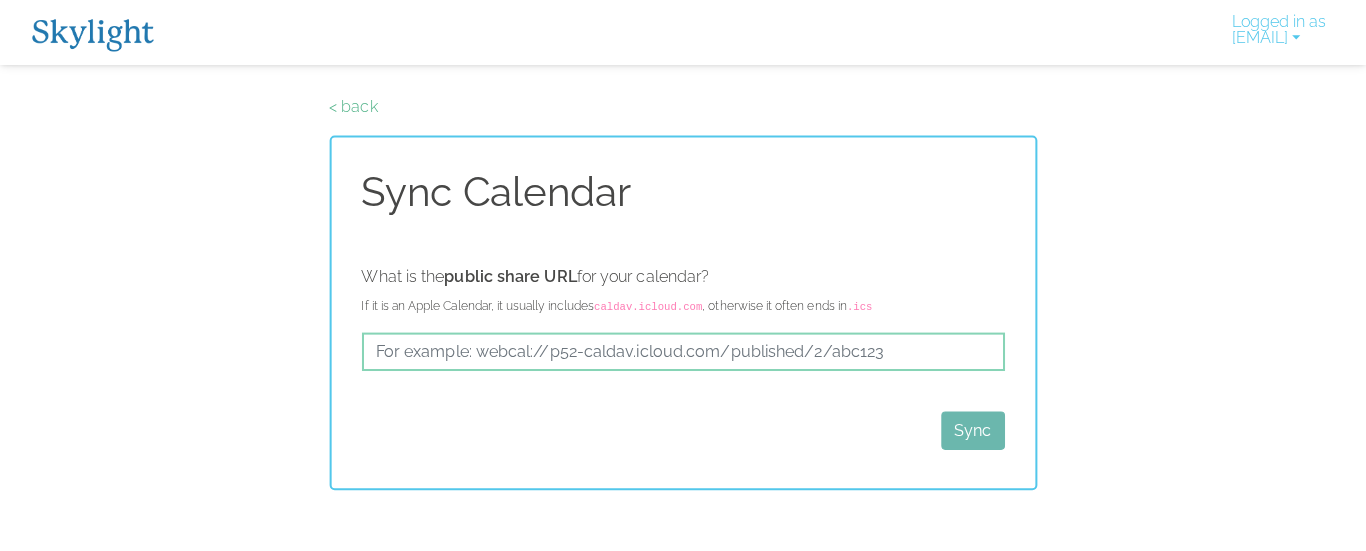 scroll, scrollTop: 0, scrollLeft: 0, axis: both 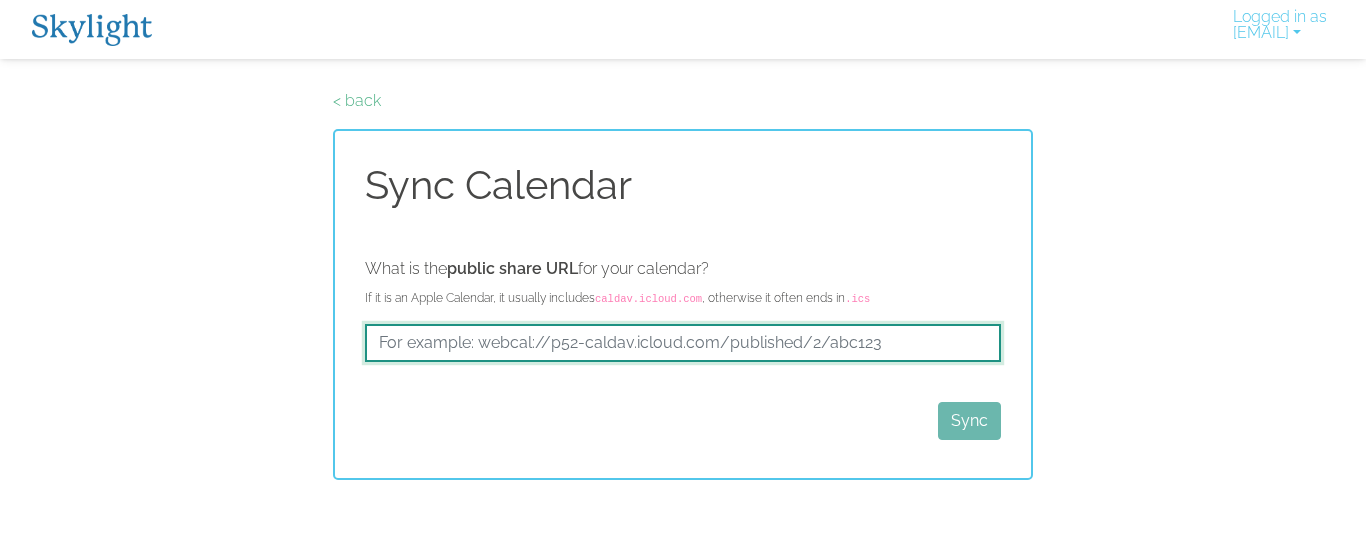 click at bounding box center (683, 343) 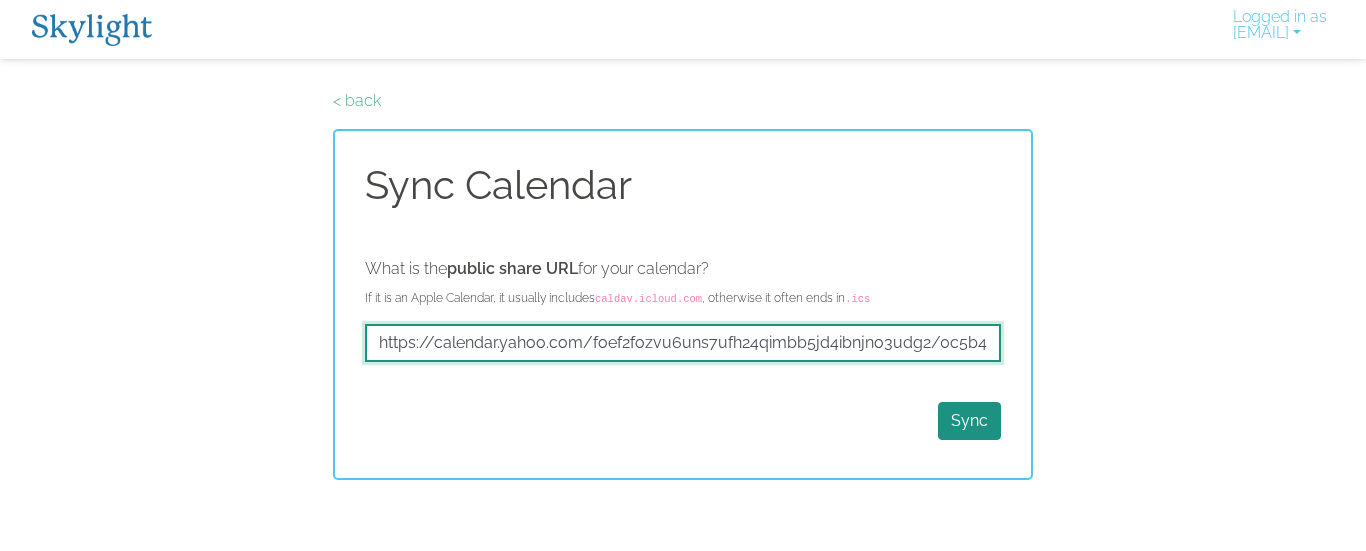 scroll, scrollTop: 0, scrollLeft: 291, axis: horizontal 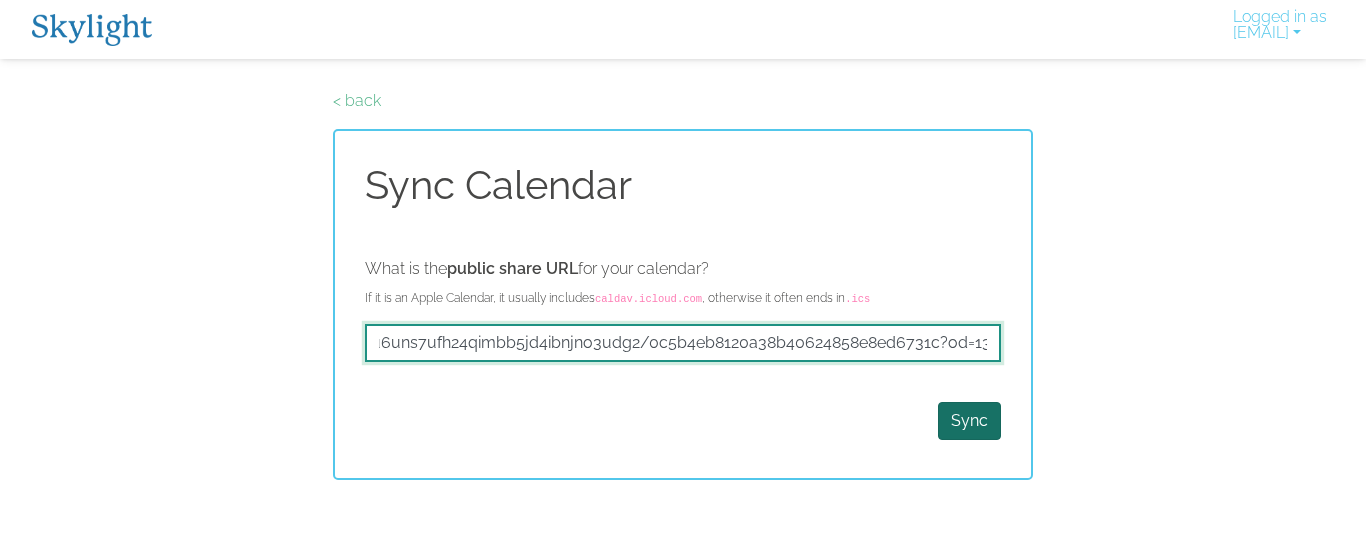 type on "https://calendar.yahoo.com/foef2fozvu6uns7ufh24qimbb5jd4ibnjno3udg2/0c5b4eb8120a38b40624858e8ed6731c?od=131" 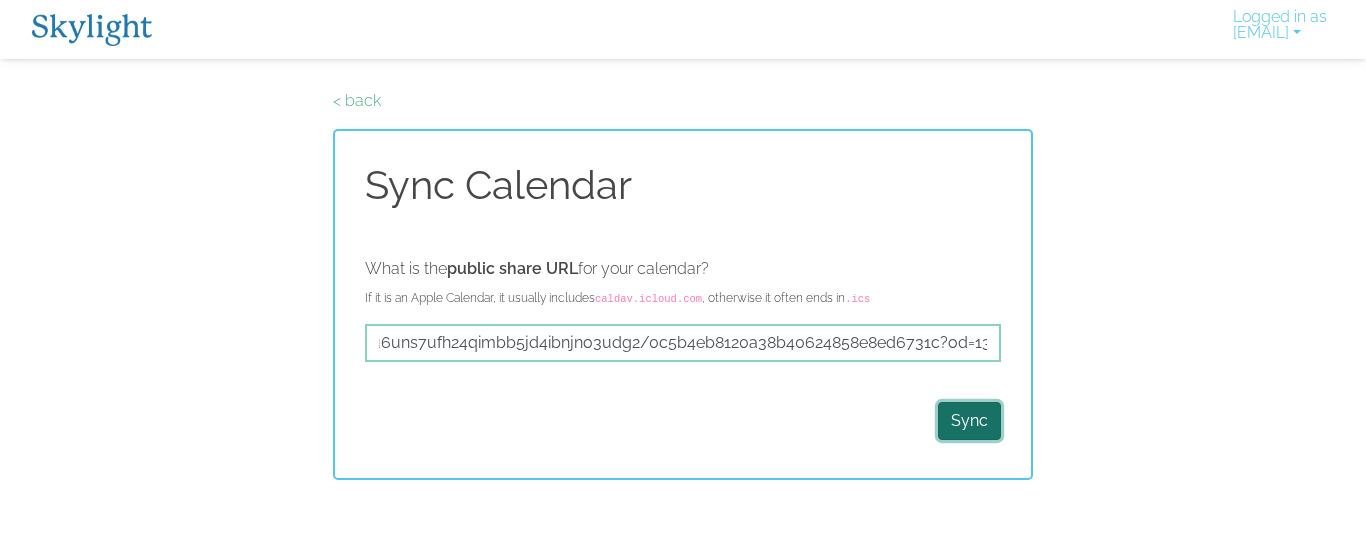 scroll, scrollTop: 0, scrollLeft: 0, axis: both 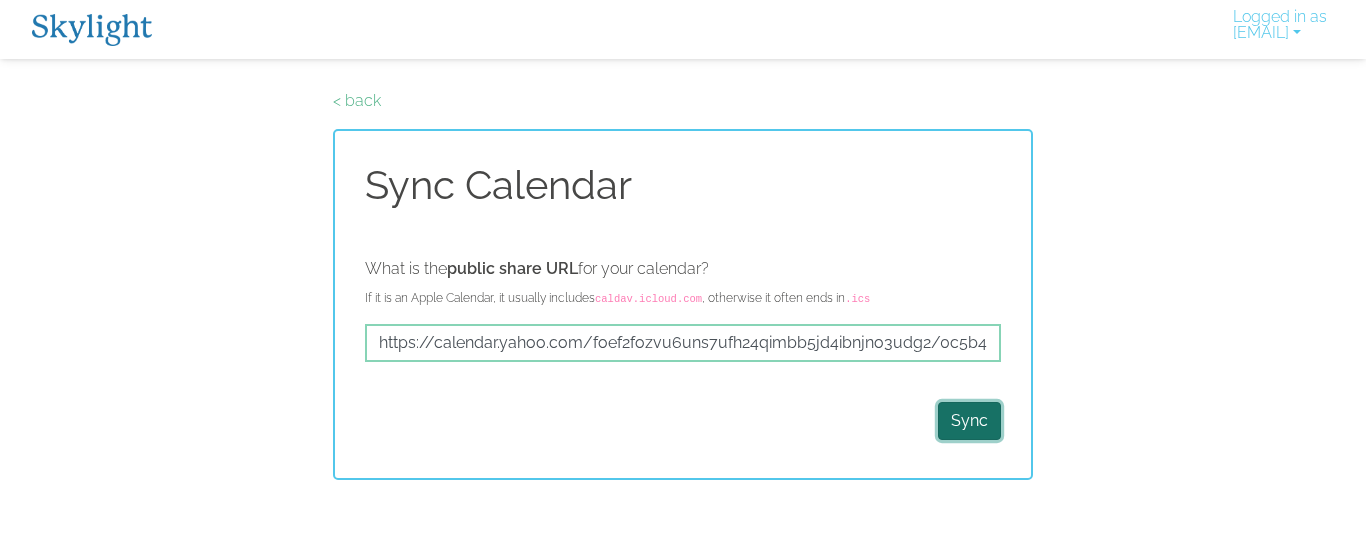 click on "Sync" at bounding box center [969, 421] 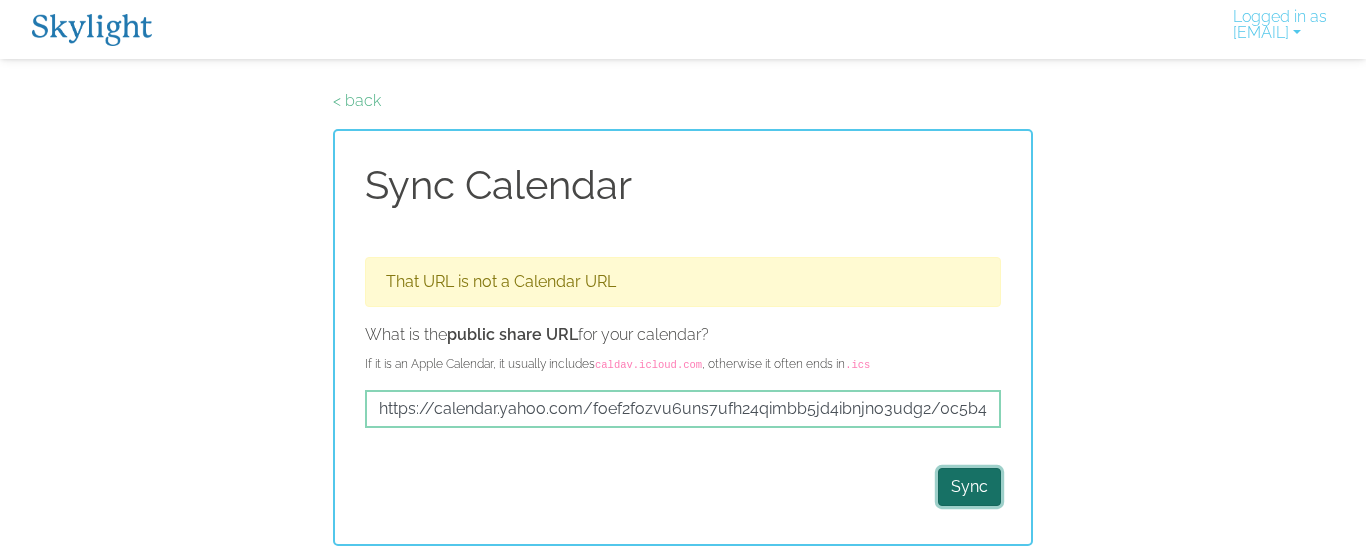 click on "Sync" at bounding box center [969, 487] 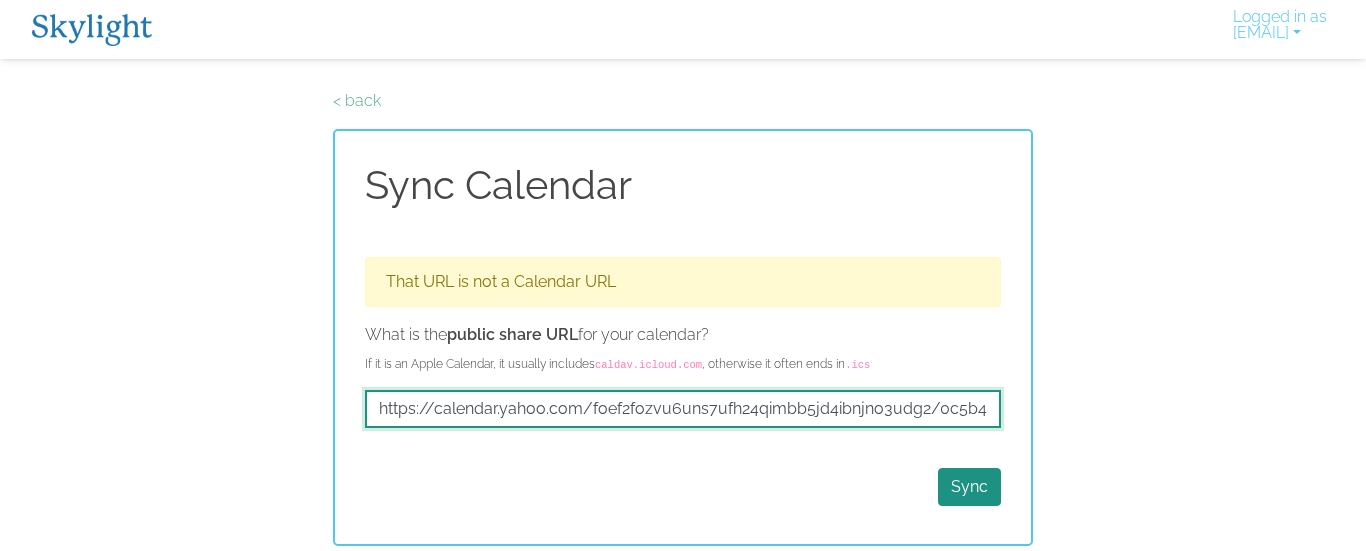 click on "https://calendar.yahoo.com/foef2fozvu6uns7ufh24qimbb5jd4ibnjno3udg2/0c5b4eb8120a38b40624858e8ed6731c?od=131" at bounding box center (683, 409) 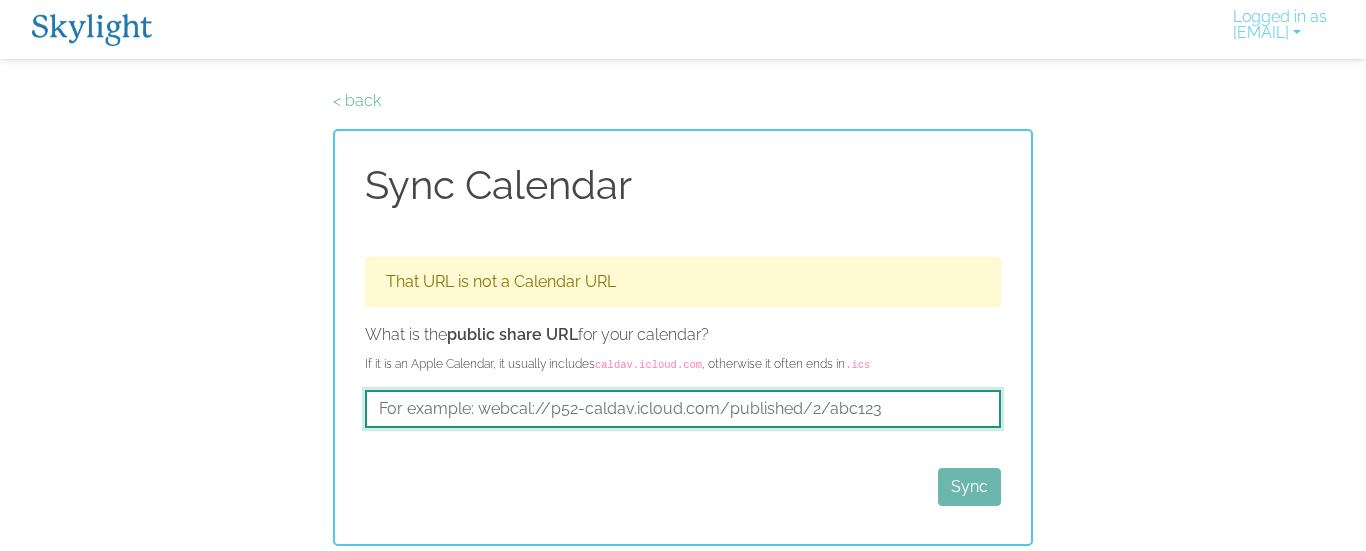 scroll, scrollTop: 0, scrollLeft: 0, axis: both 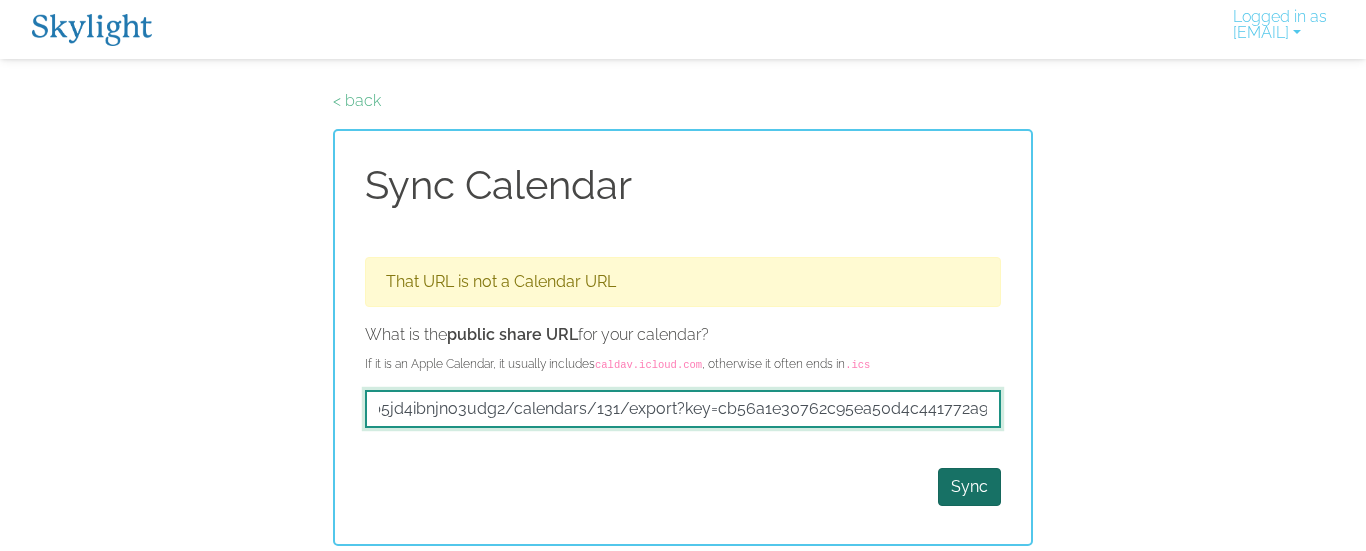 type on "https://calendar.yahoo.com/ws/v3/users/foef2fozvu6uns7ufh24qimbb5jd4ibnjno3udg2/calendars/131/export?key=cb56a1e30762c95ea50d4c441772a968" 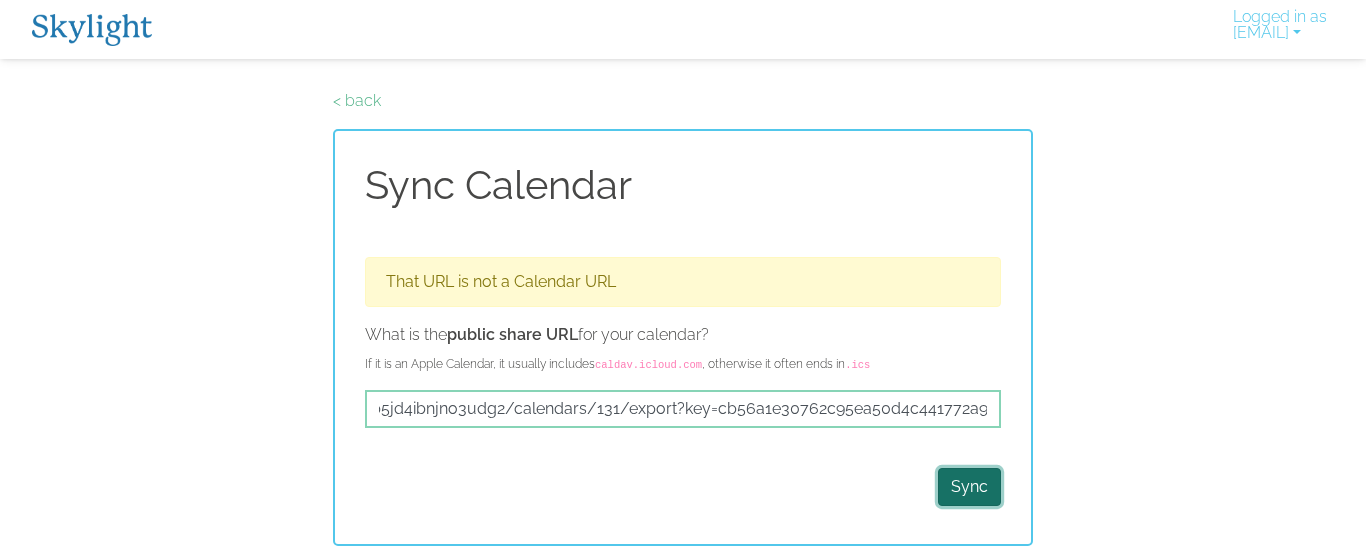 click on "Sync" at bounding box center [969, 487] 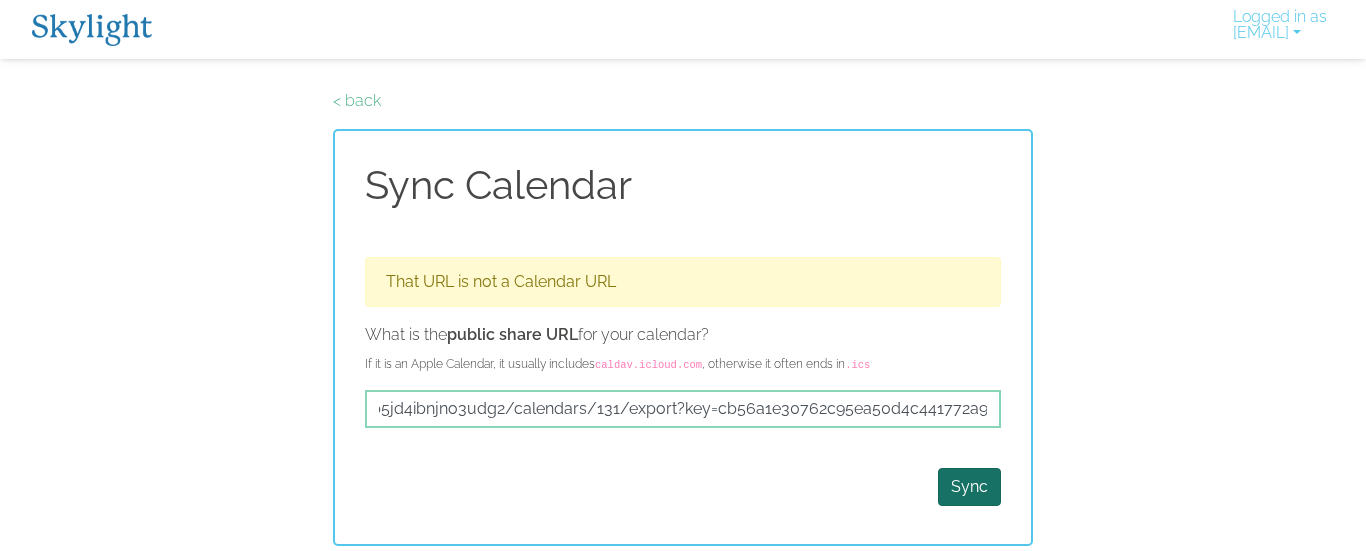 scroll, scrollTop: 0, scrollLeft: 0, axis: both 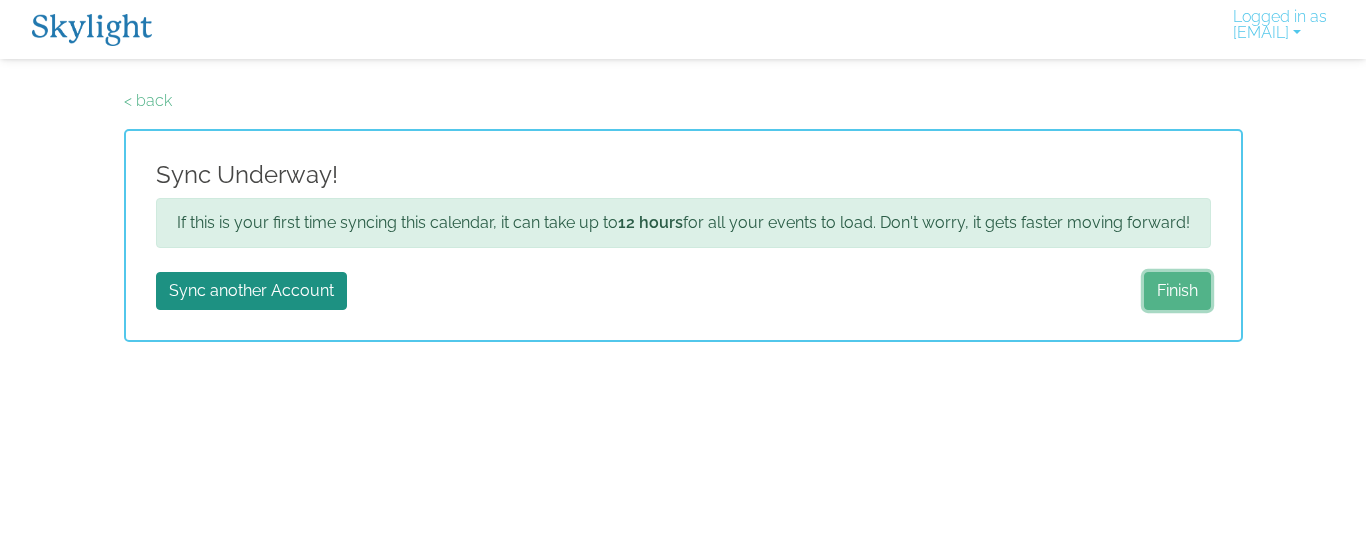 click on "Finish" at bounding box center [1177, 291] 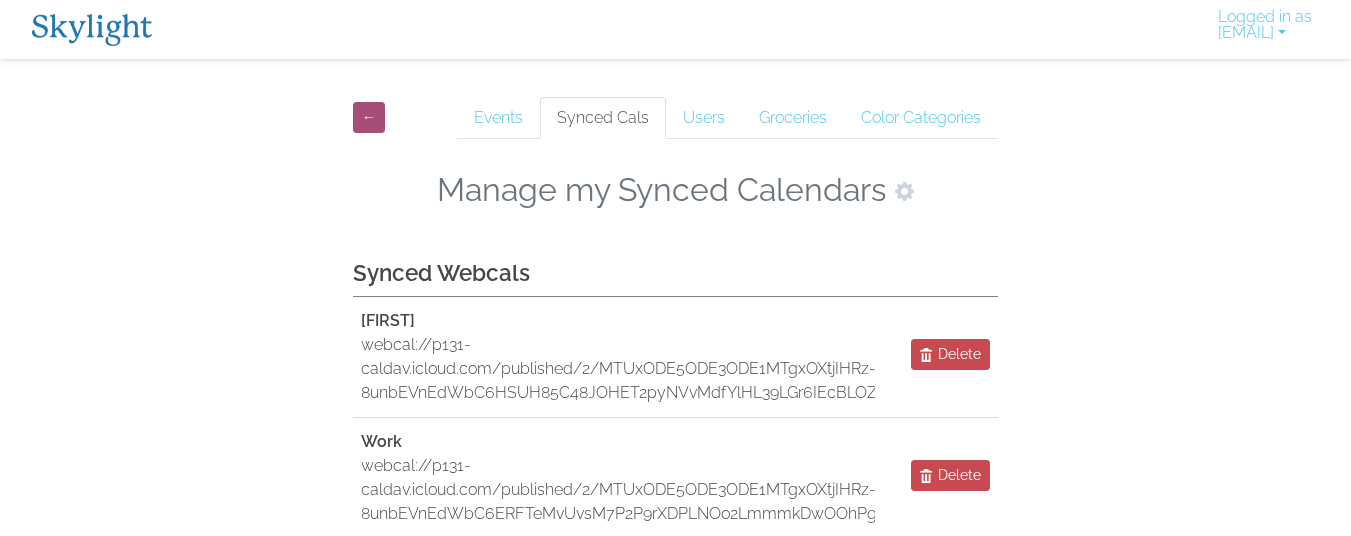 scroll, scrollTop: 0, scrollLeft: 0, axis: both 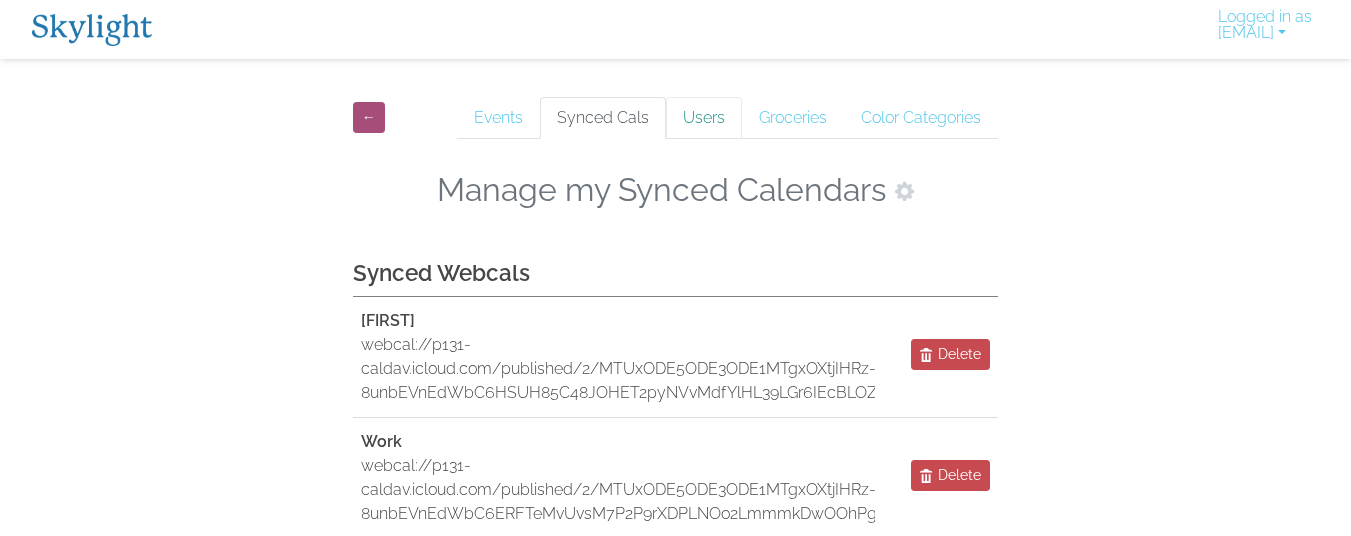 click on "Users" at bounding box center (704, 118) 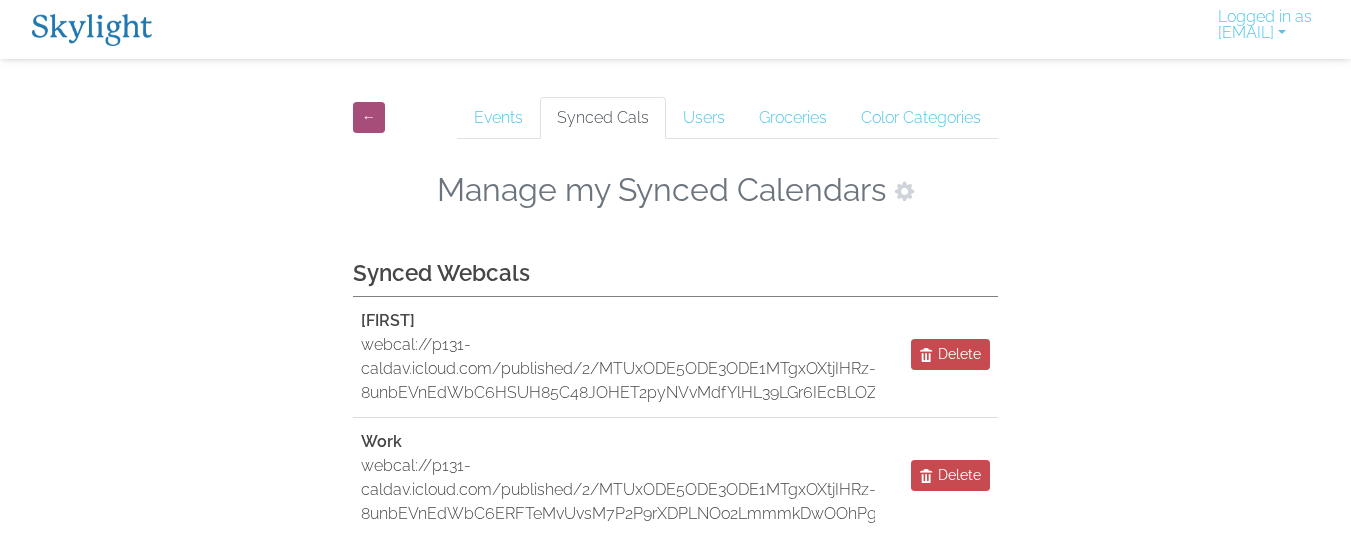 scroll, scrollTop: 0, scrollLeft: 0, axis: both 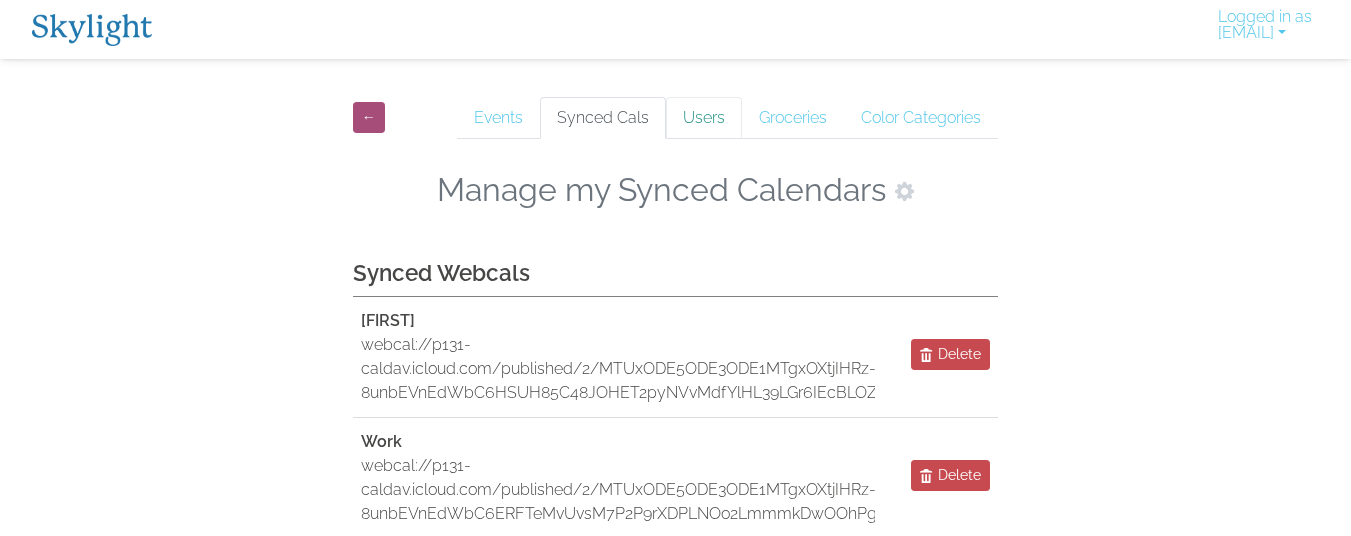 click on "Users" at bounding box center [704, 118] 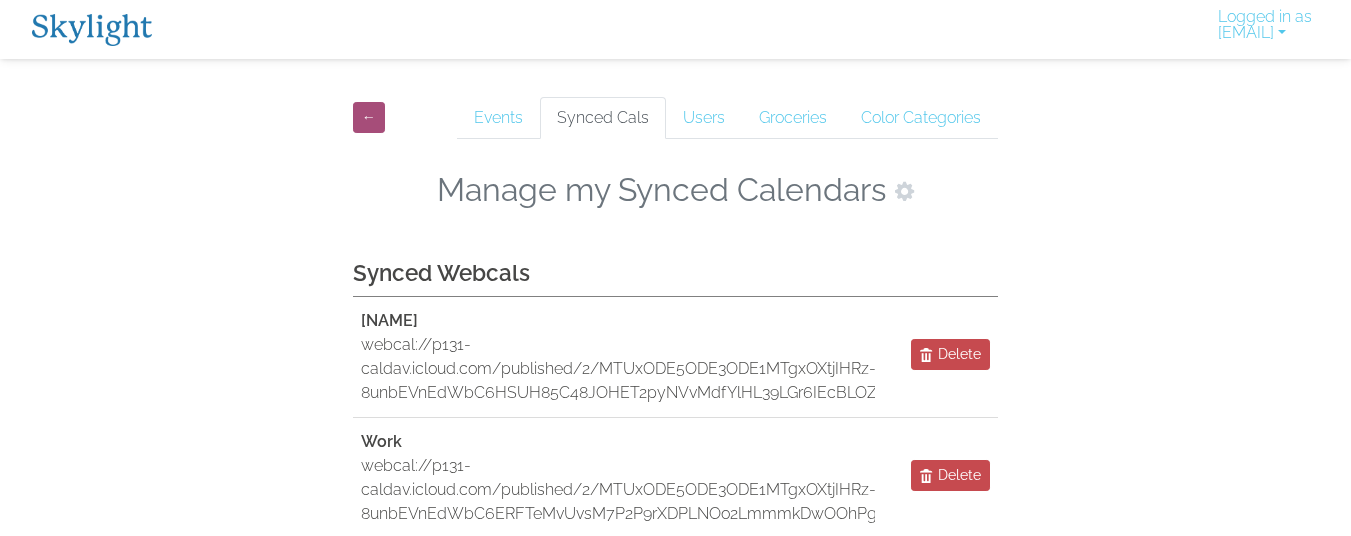 scroll, scrollTop: 390, scrollLeft: 0, axis: vertical 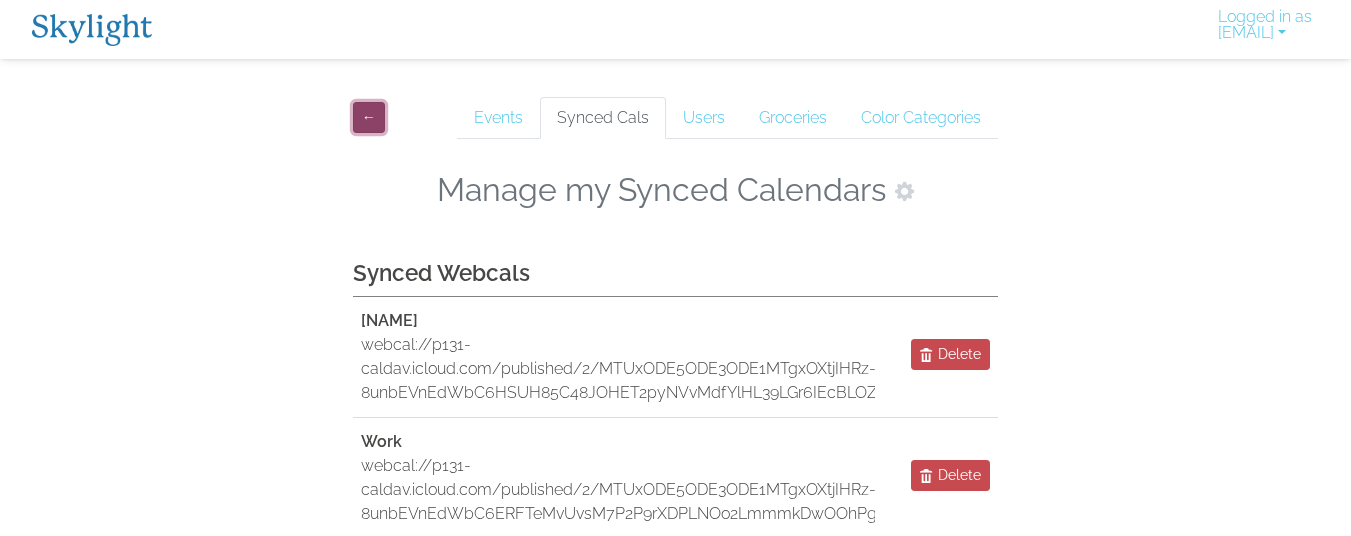 click on "←" at bounding box center (369, 117) 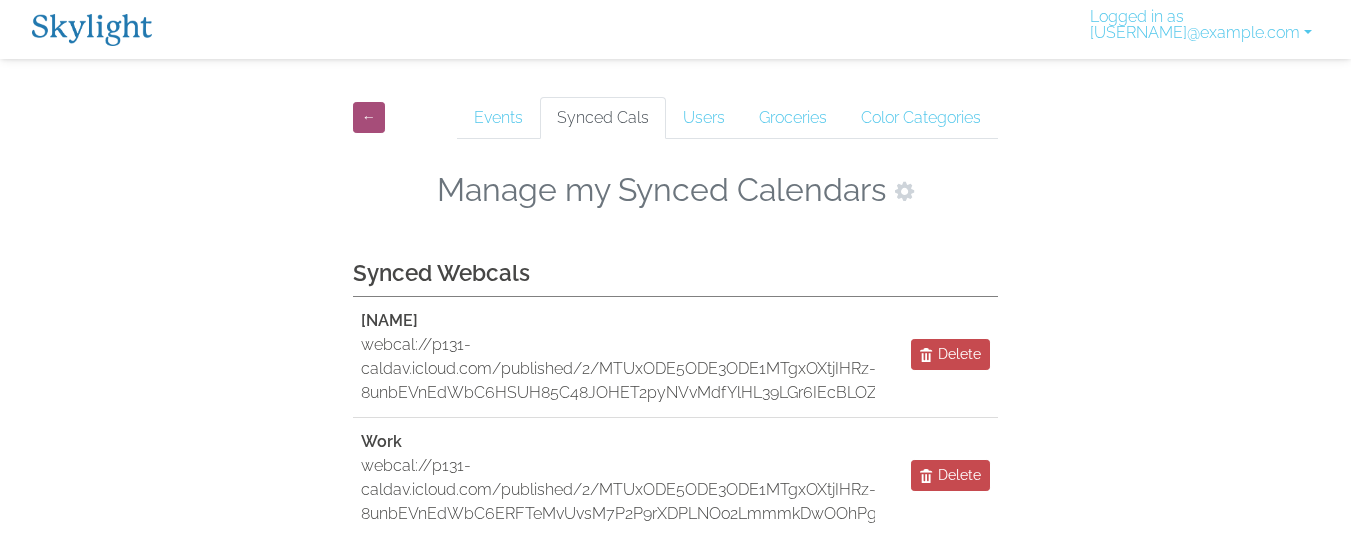scroll, scrollTop: 0, scrollLeft: 0, axis: both 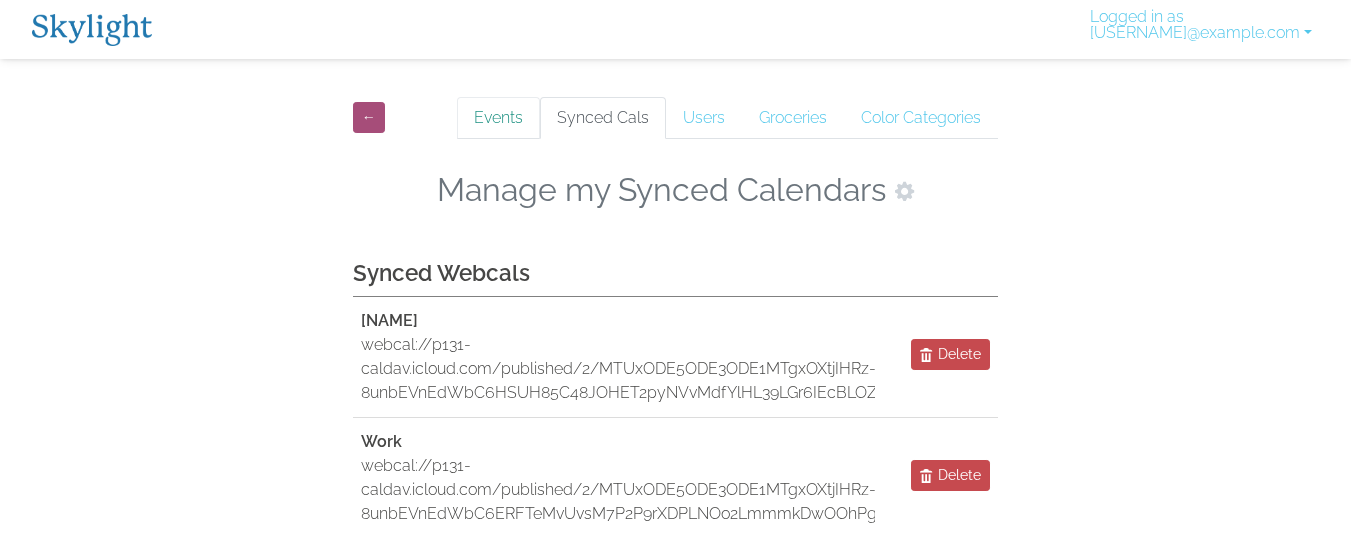 click on "Events" at bounding box center [498, 118] 